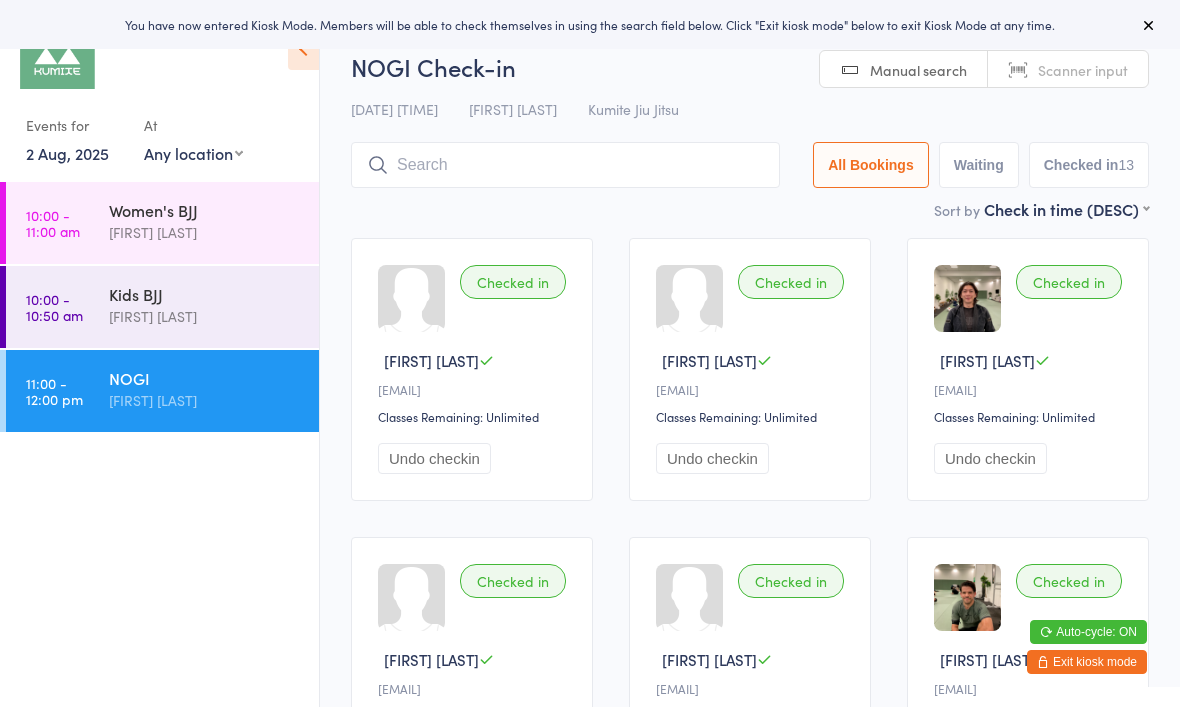 scroll, scrollTop: 0, scrollLeft: 0, axis: both 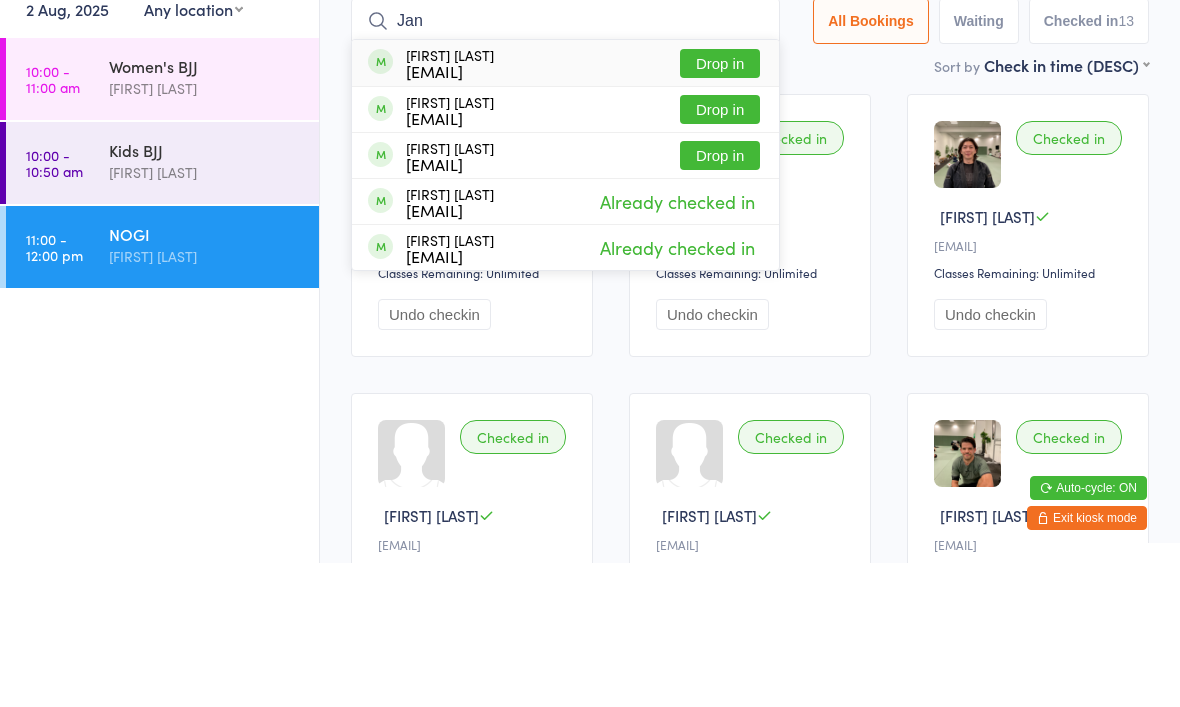 type on "Jan" 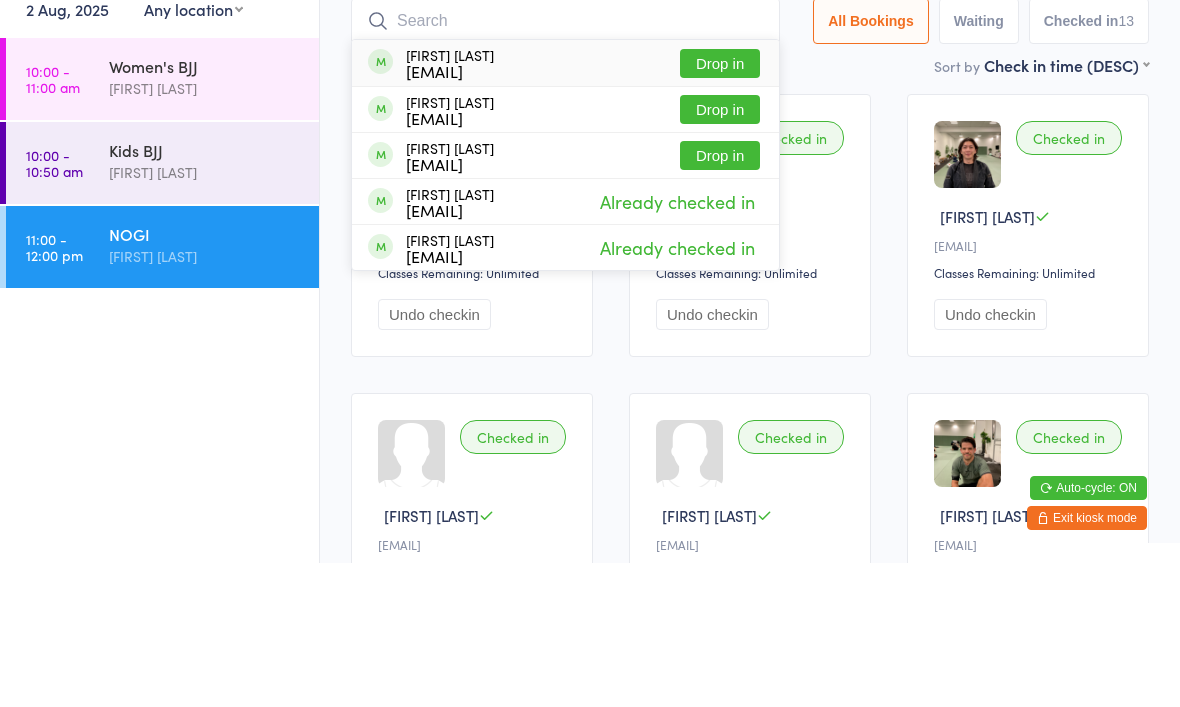 scroll, scrollTop: 144, scrollLeft: 0, axis: vertical 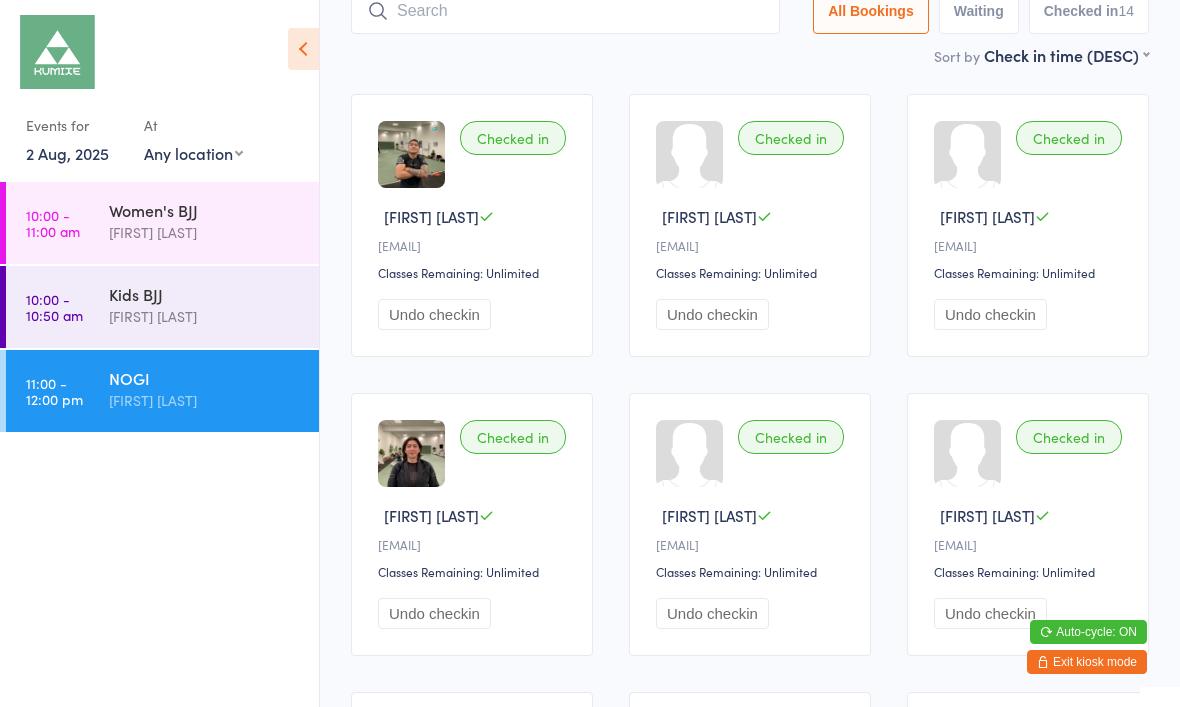 click on "Exit kiosk mode" at bounding box center (1087, 662) 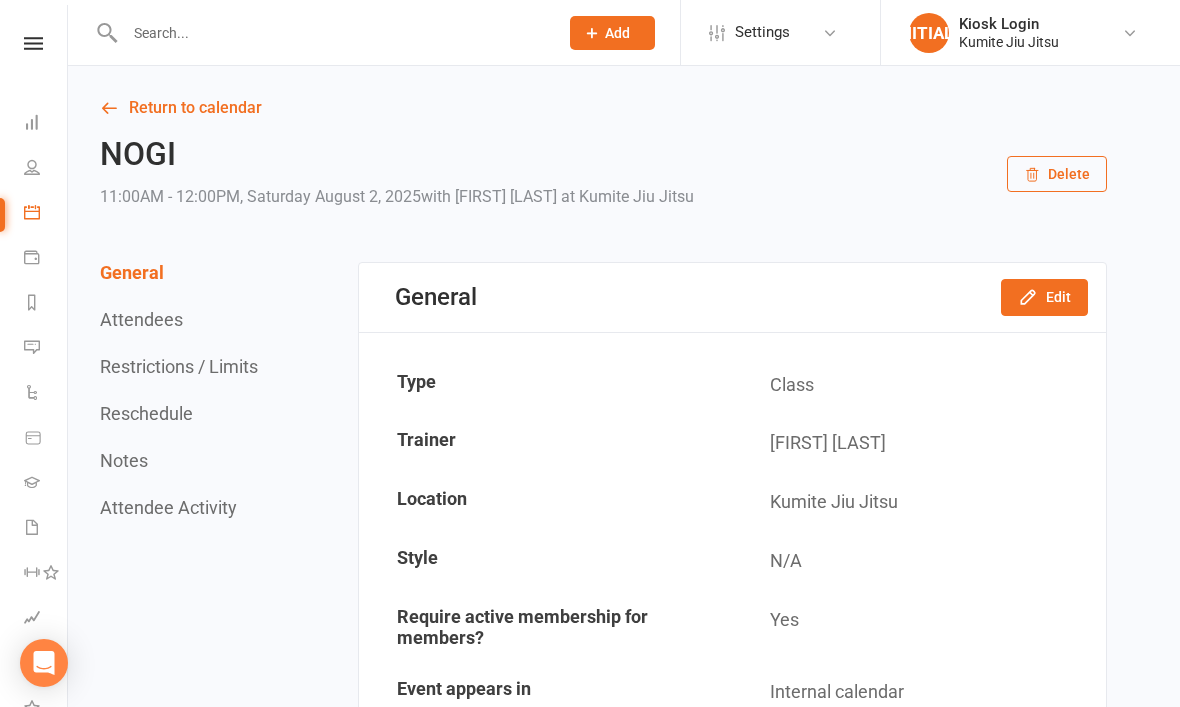 scroll, scrollTop: 0, scrollLeft: 0, axis: both 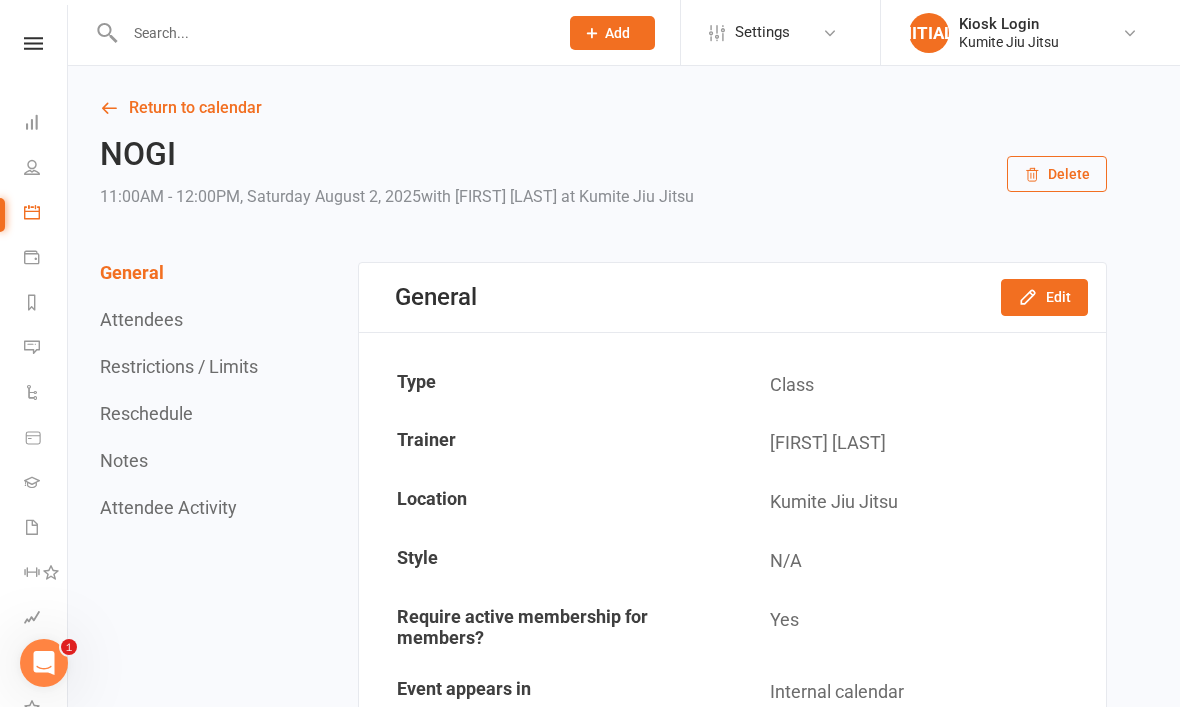 click on "Messages   3" at bounding box center [46, 349] 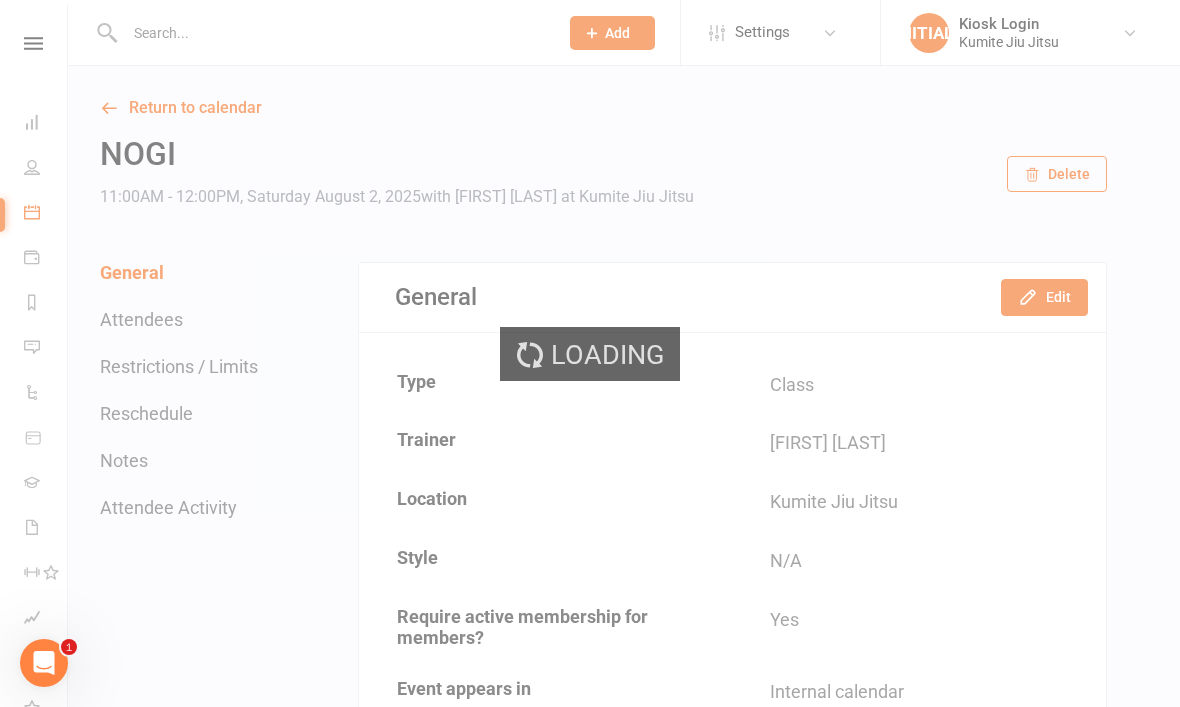click on "Clubworx" at bounding box center [33, 69] 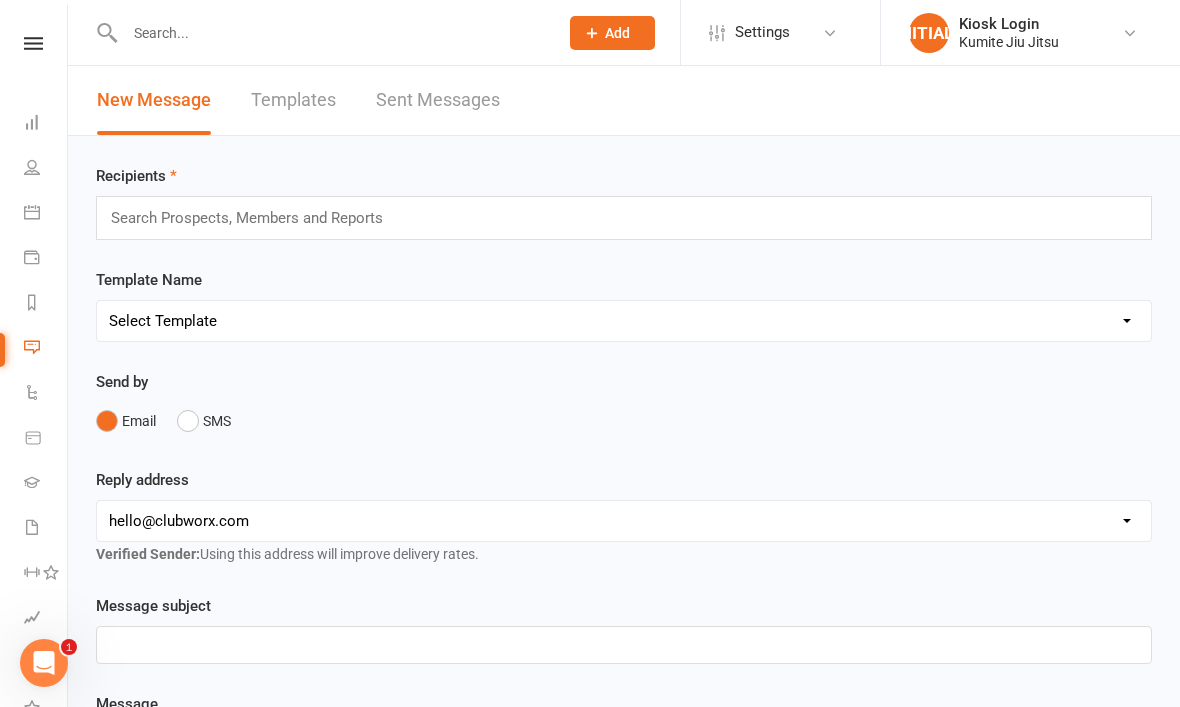 click at bounding box center (33, 43) 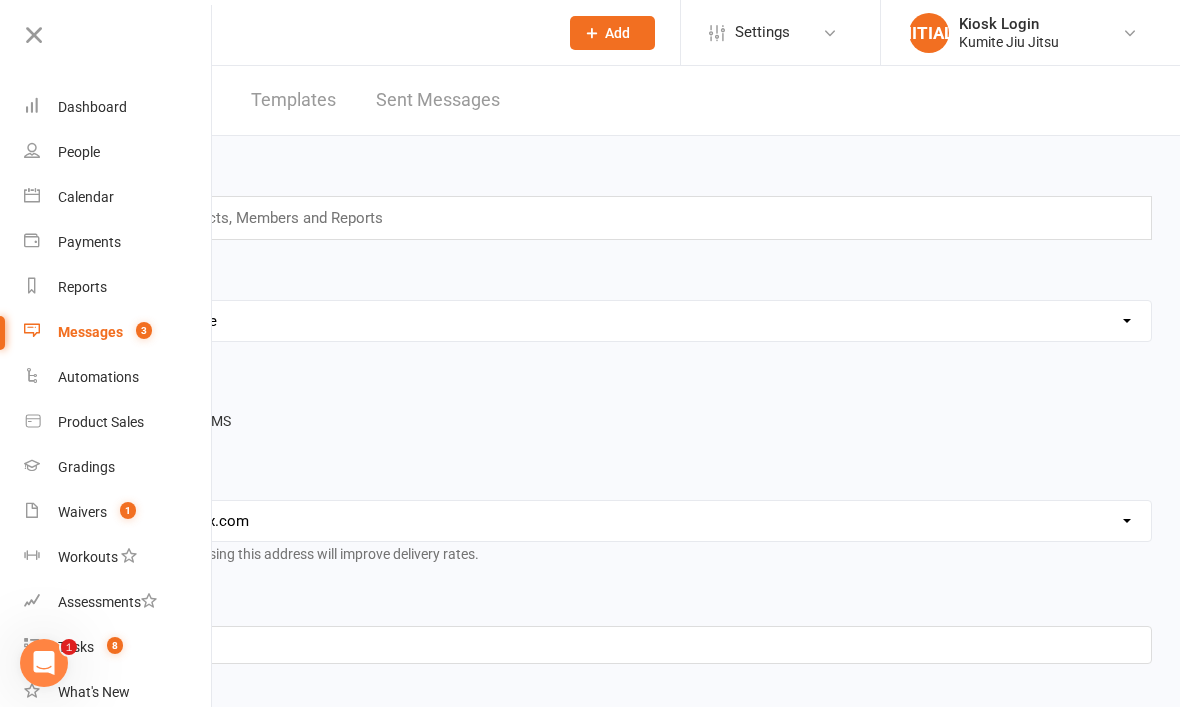 click on "1" at bounding box center (123, 512) 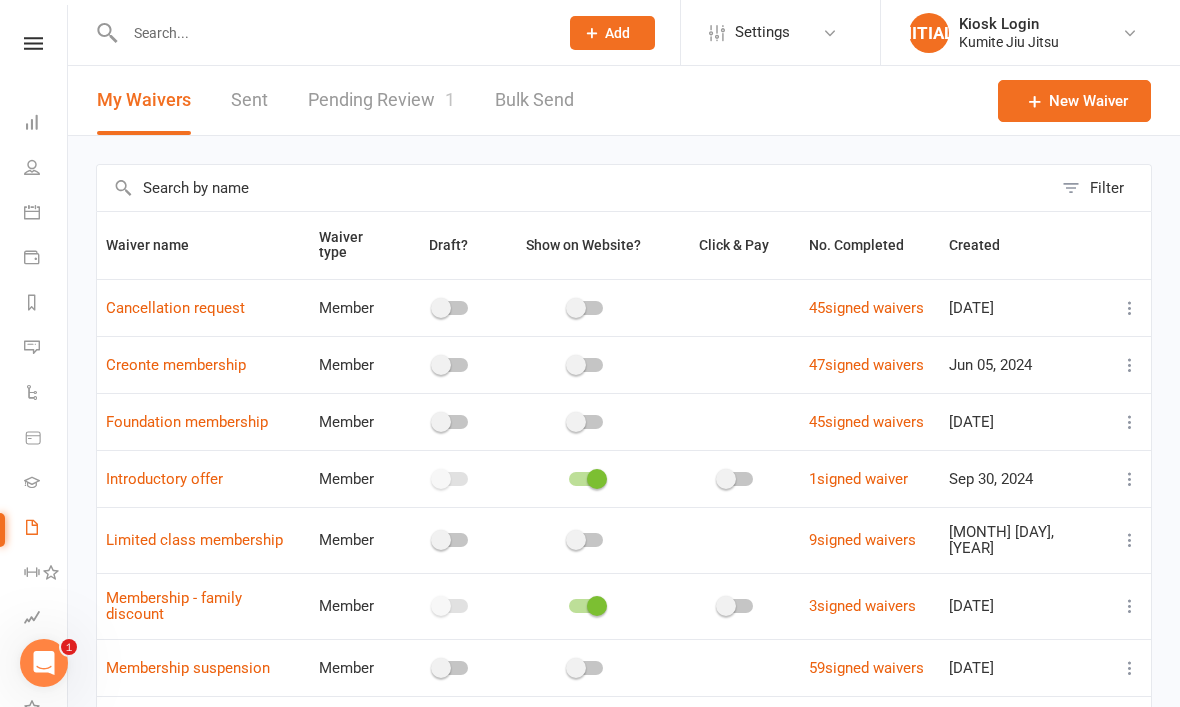 click on "Pending Review 1" at bounding box center [381, 100] 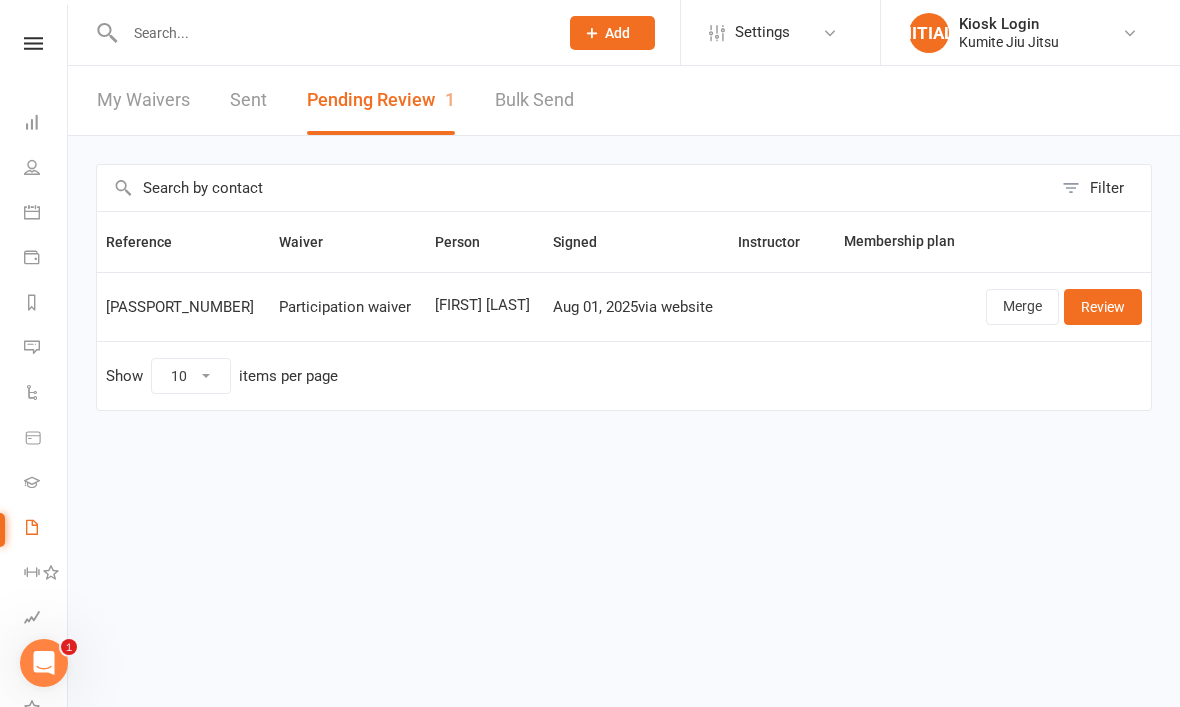 click at bounding box center [32, 122] 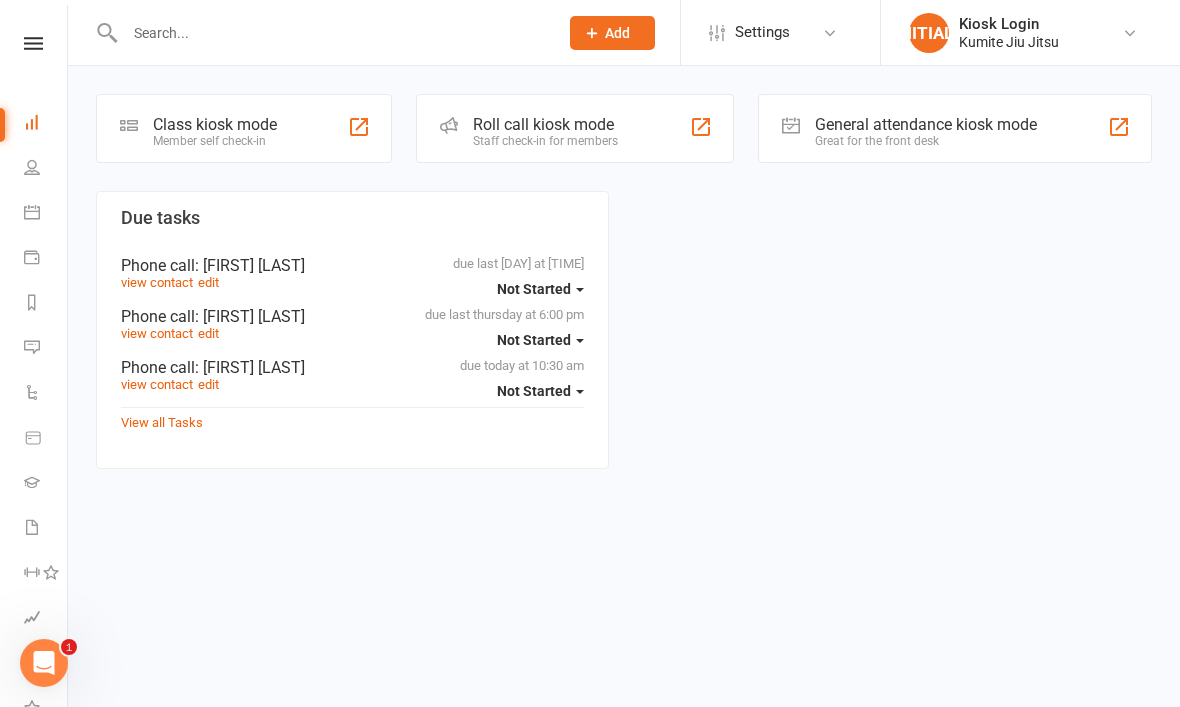 click at bounding box center (331, 33) 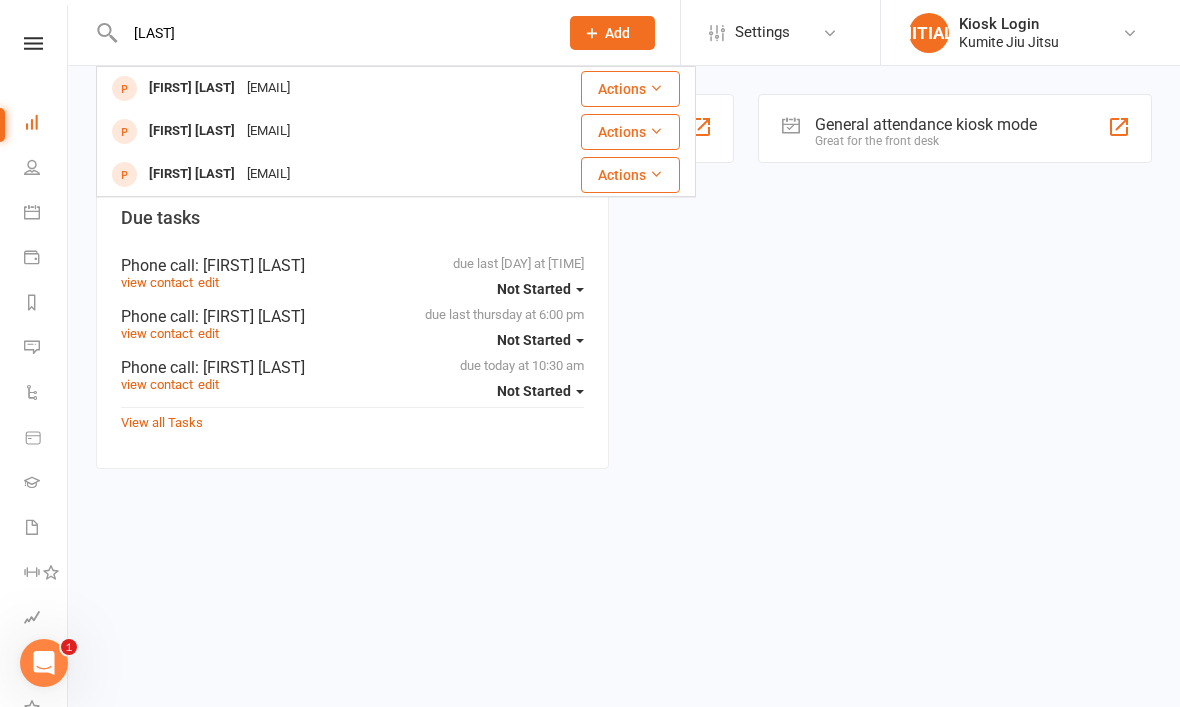type on "Elso" 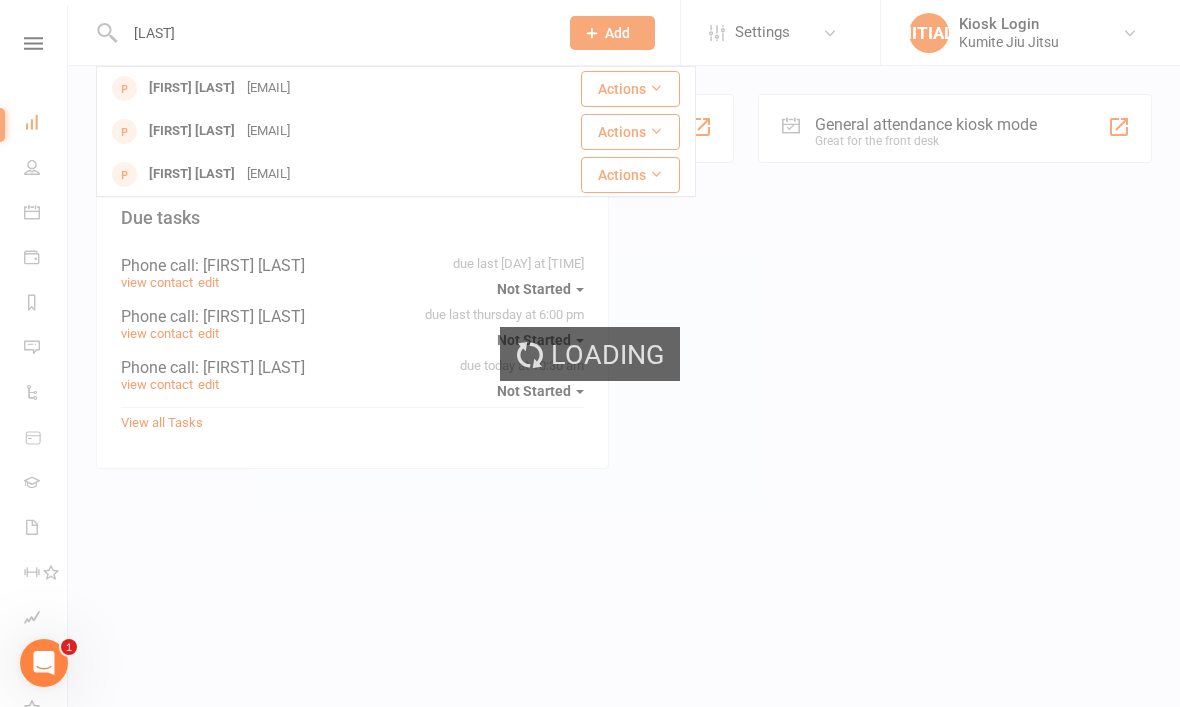 type 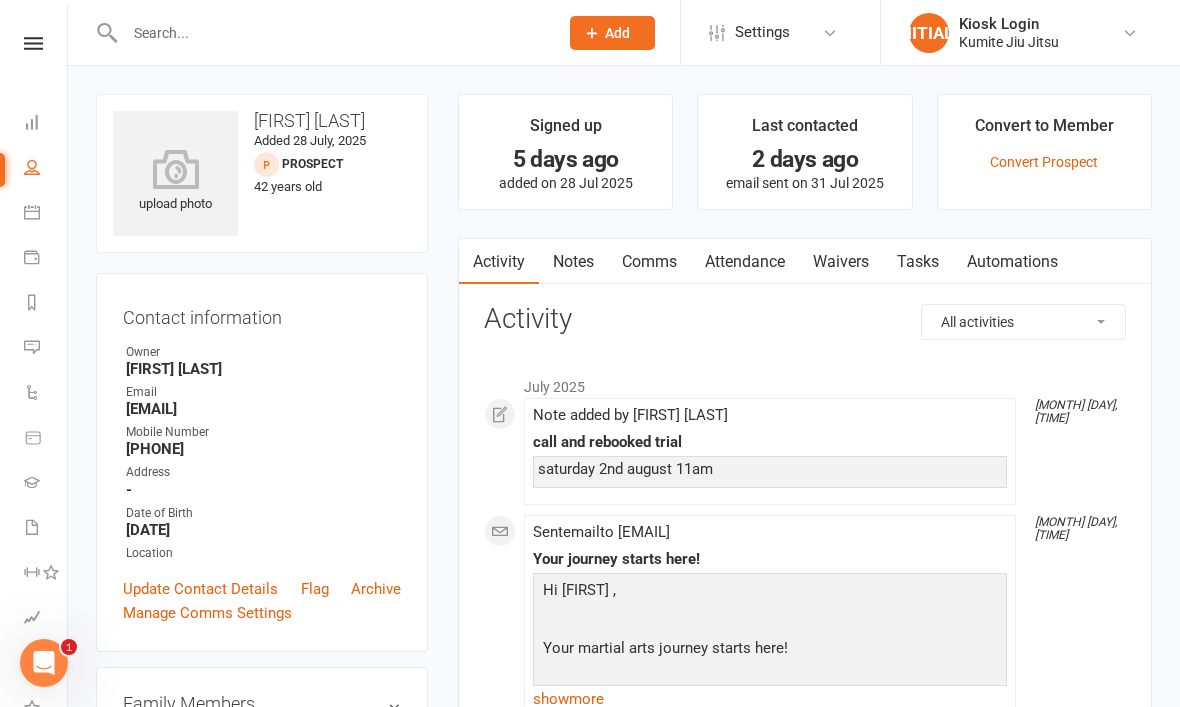 click on "Waivers" at bounding box center (841, 262) 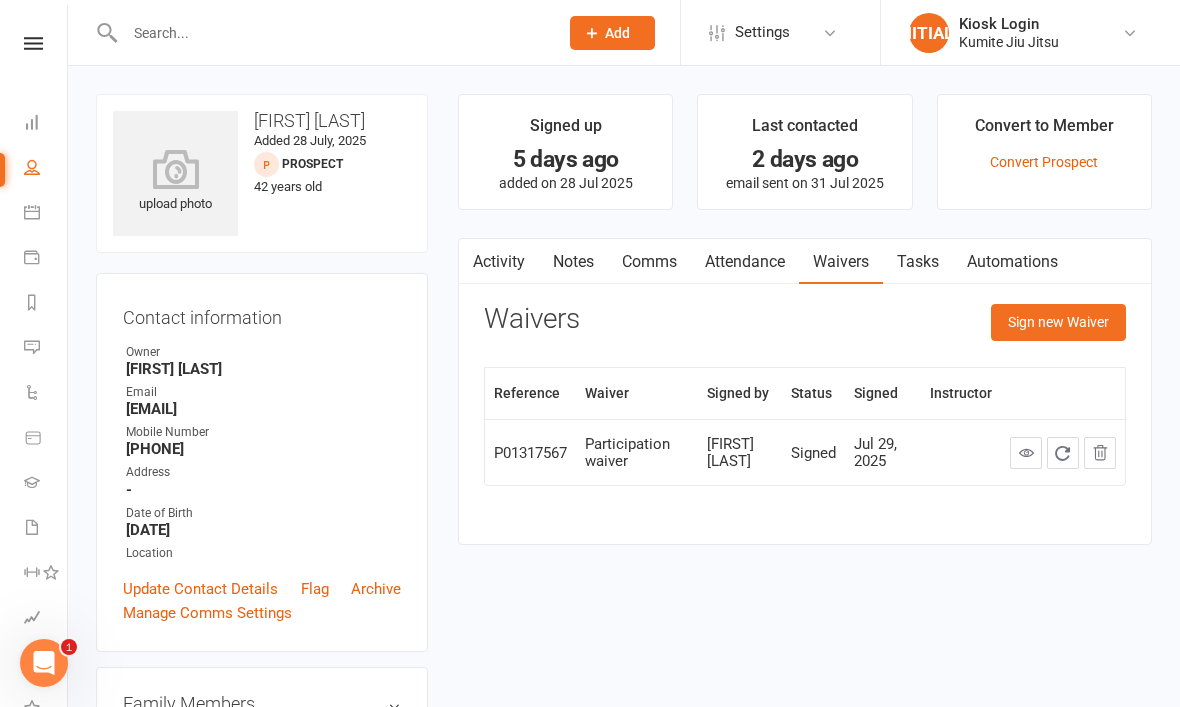 click on "Sign new Waiver" at bounding box center [1058, 322] 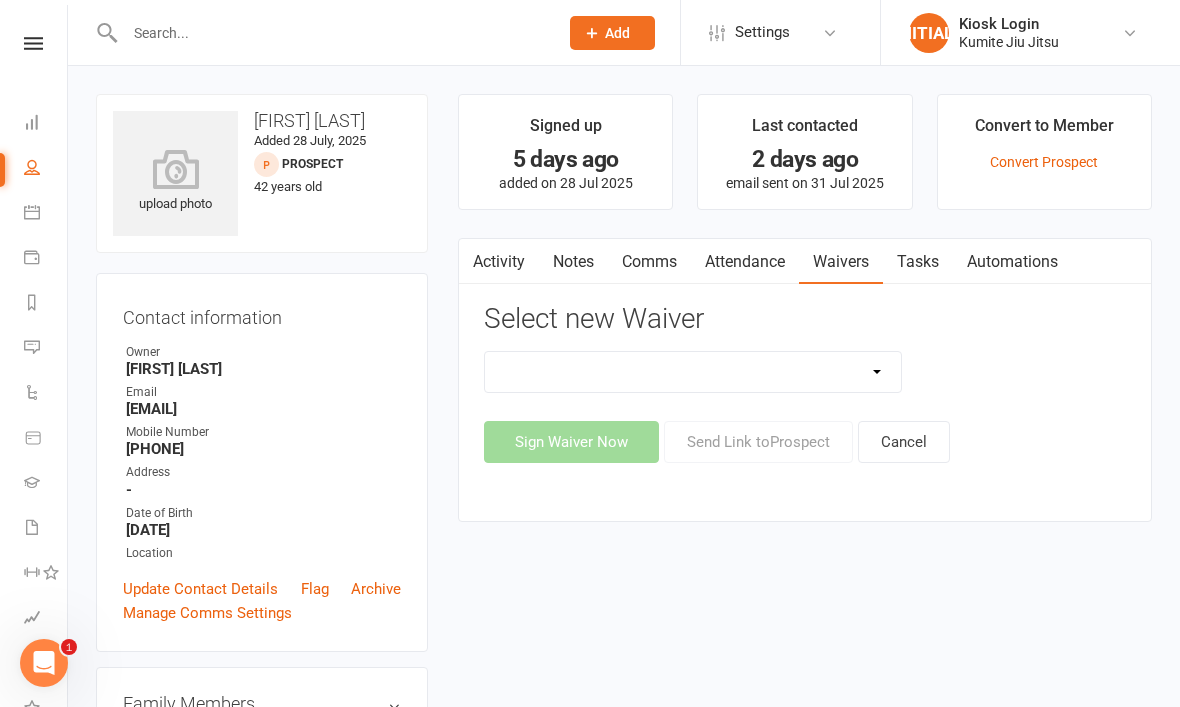 click on "Cancellation request Creonte membership Foundation membership Introductory offer Limited class membership Membership - family discount Membership suspension Membership waiver Participation waiver Update payment information" at bounding box center [693, 372] 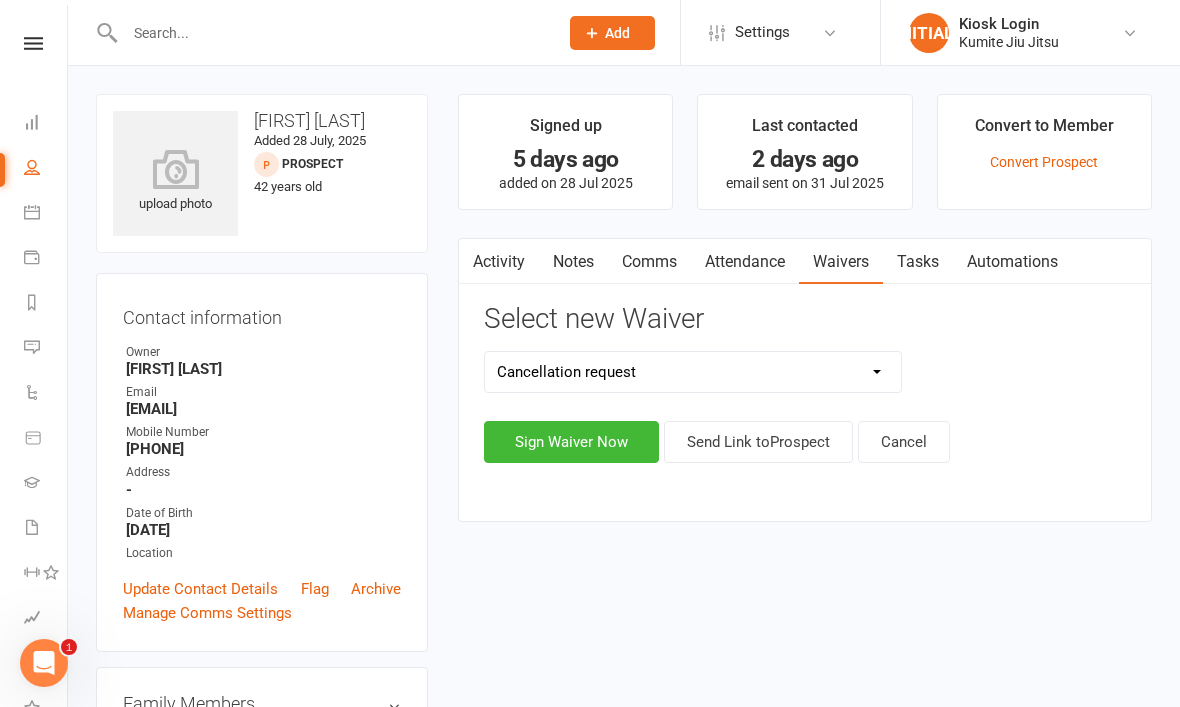 click on "Sign Waiver Now" at bounding box center [571, 442] 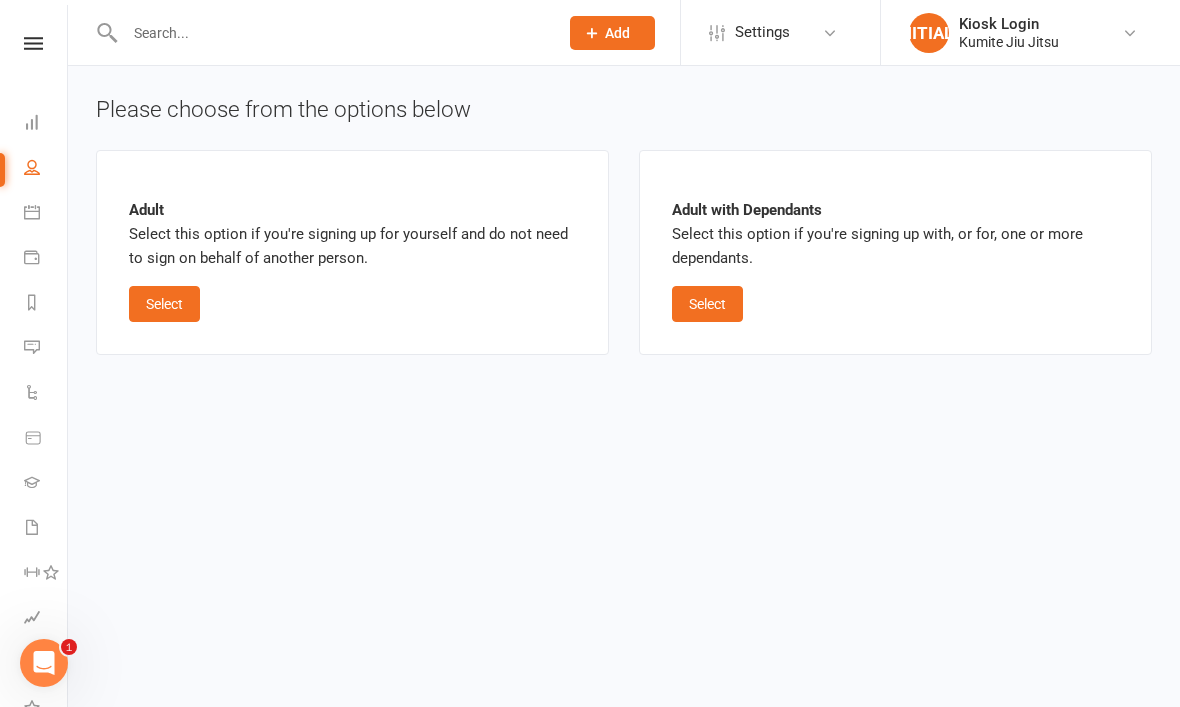 click on "Select" at bounding box center [707, 304] 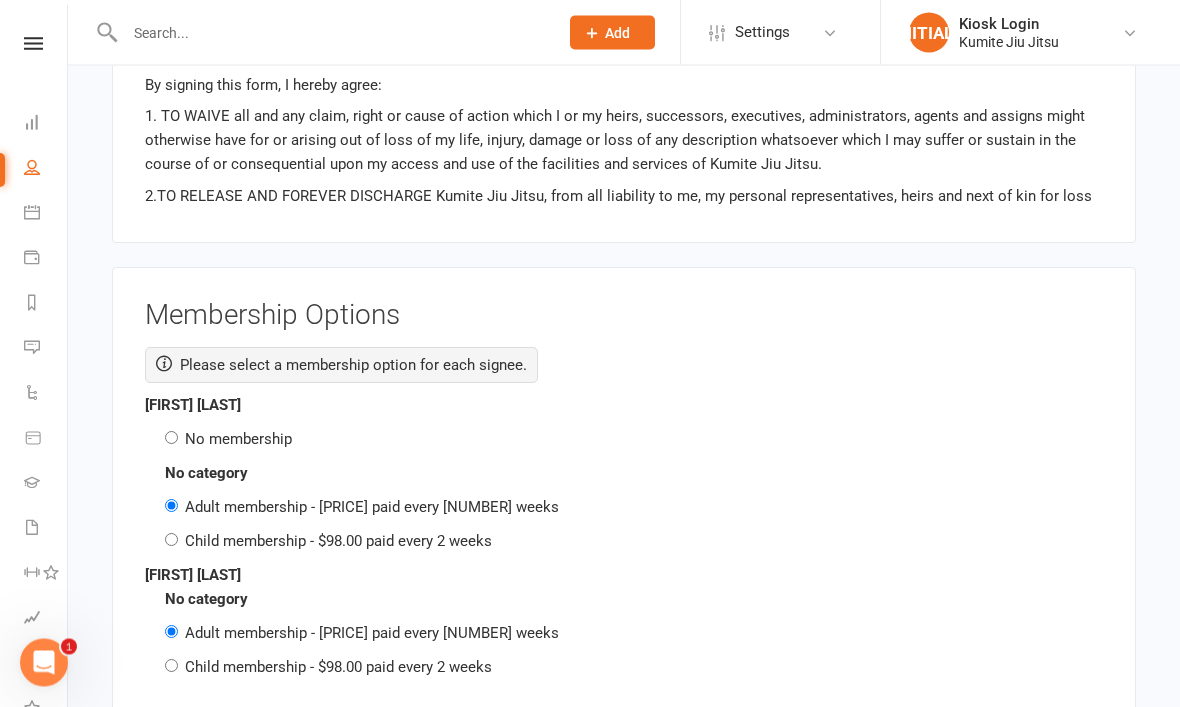 scroll, scrollTop: 2730, scrollLeft: 0, axis: vertical 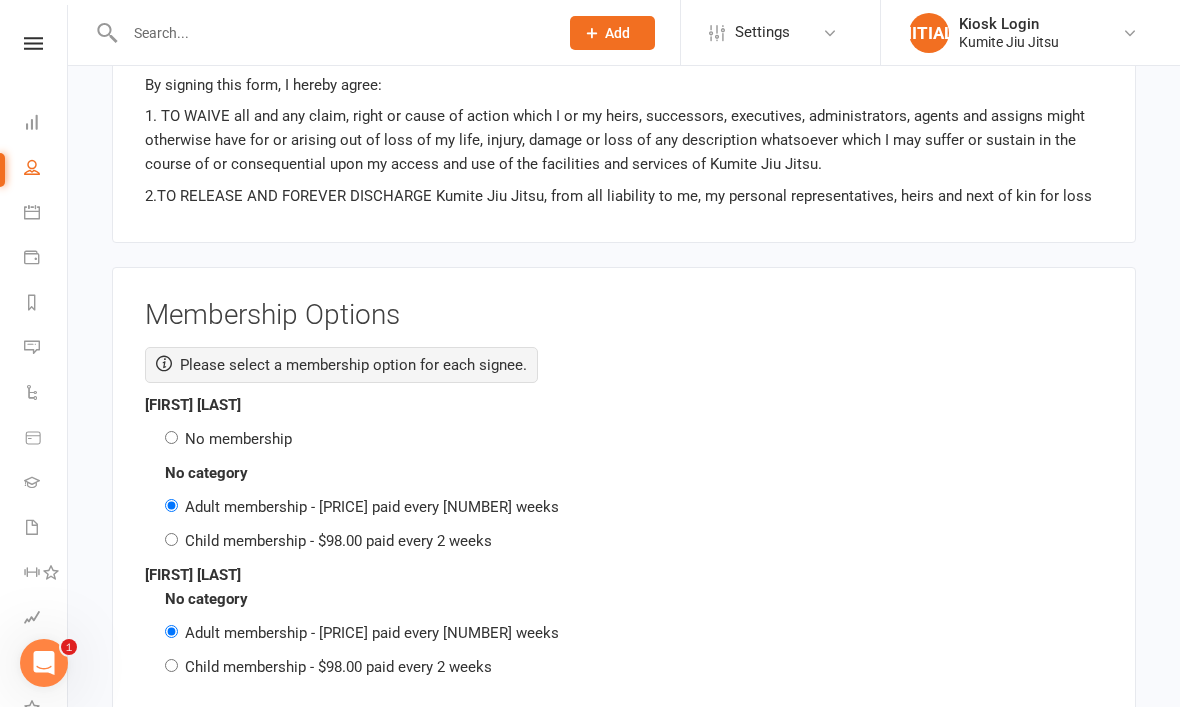 click on "No membership" at bounding box center [634, 439] 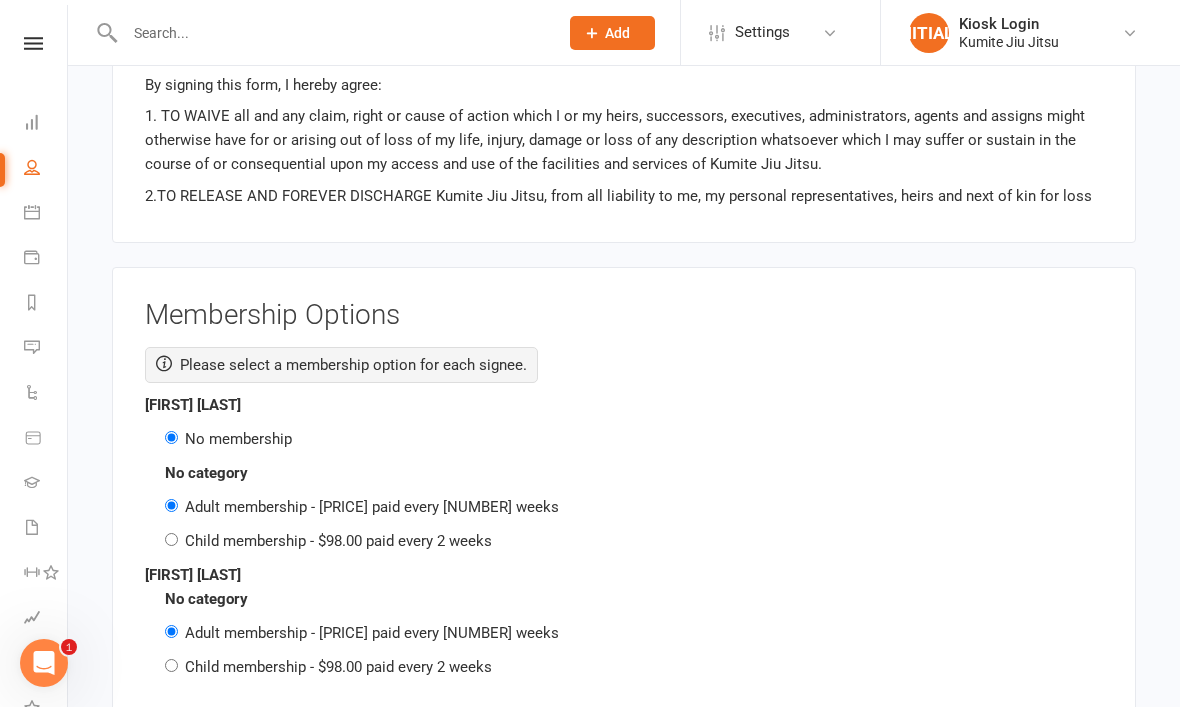 radio on "false" 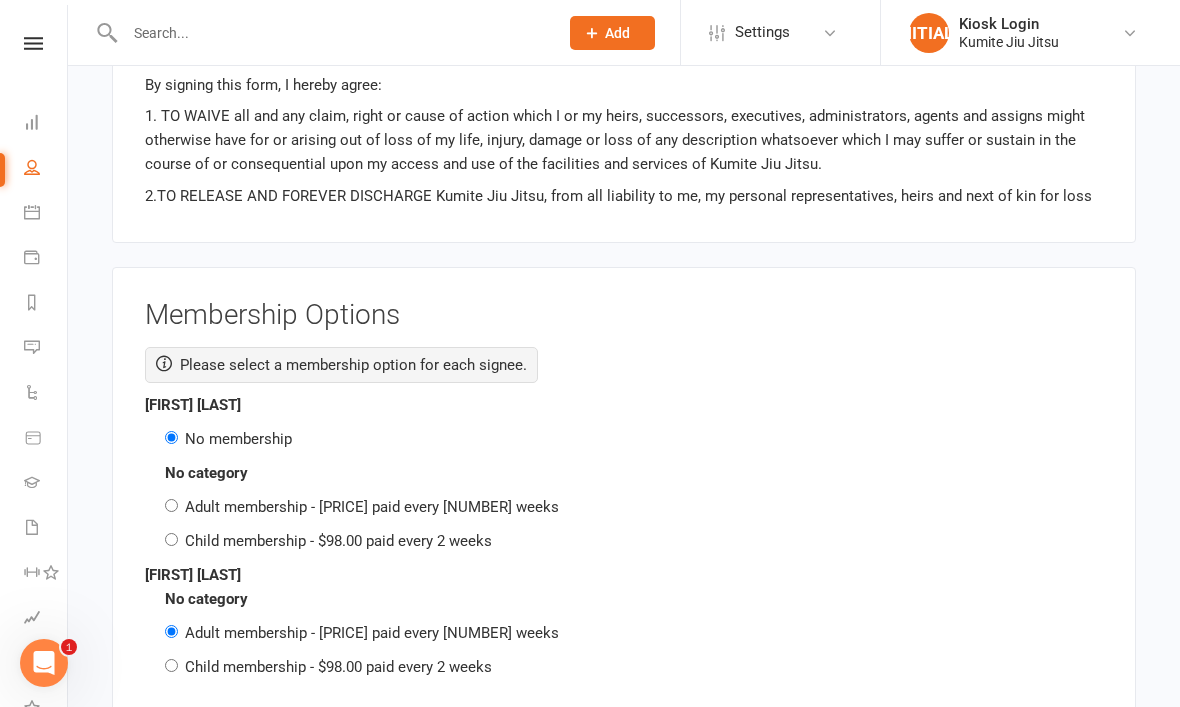 click on "Child membership - $98.00 paid every 2 weeks" at bounding box center [171, 665] 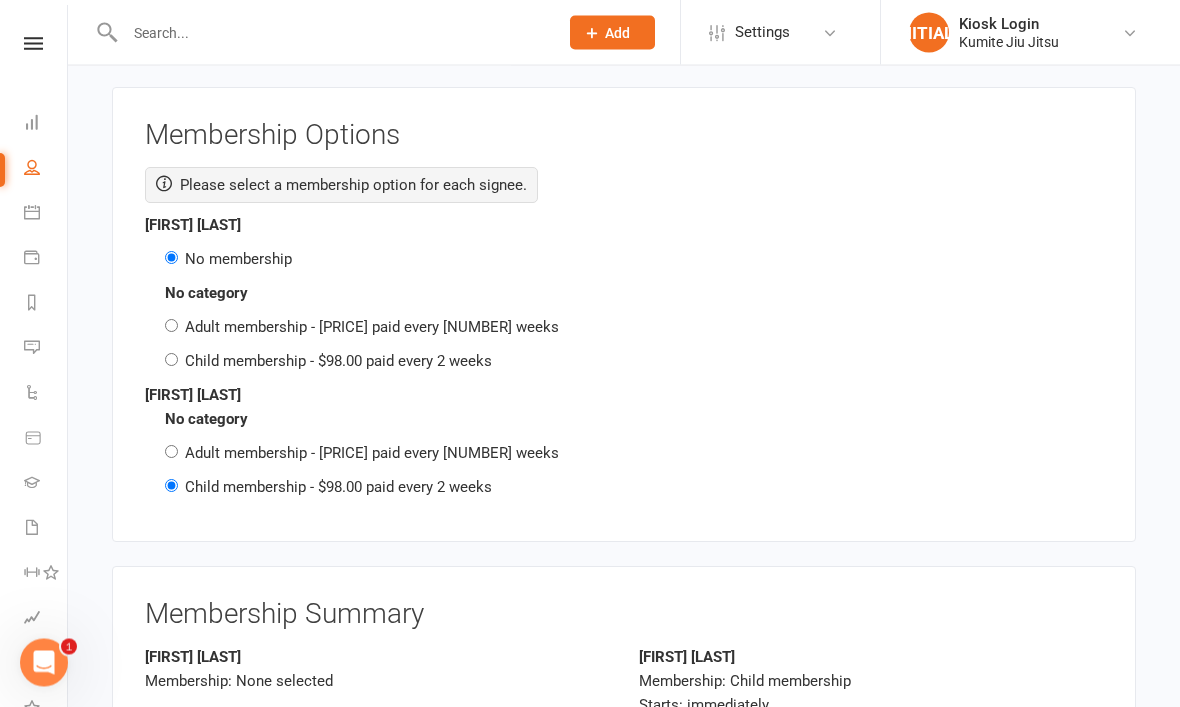 scroll, scrollTop: 2918, scrollLeft: 0, axis: vertical 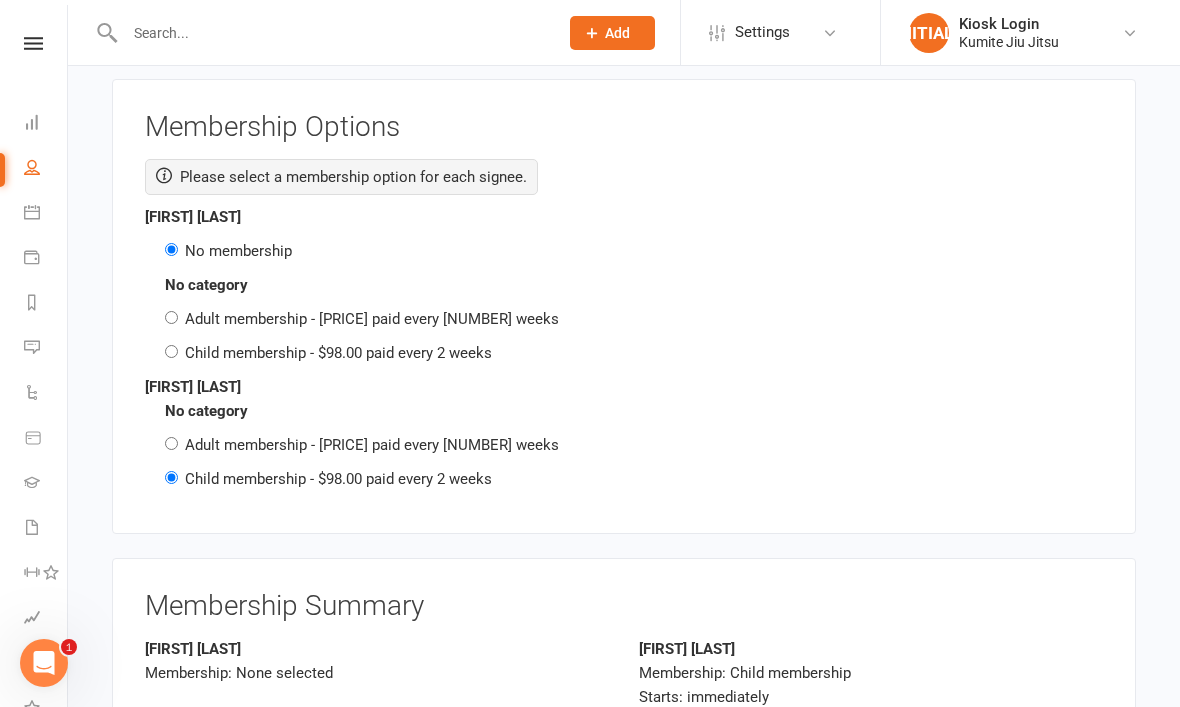 click on "Adult membership - $118.00 paid every 2 weeks" at bounding box center (171, 443) 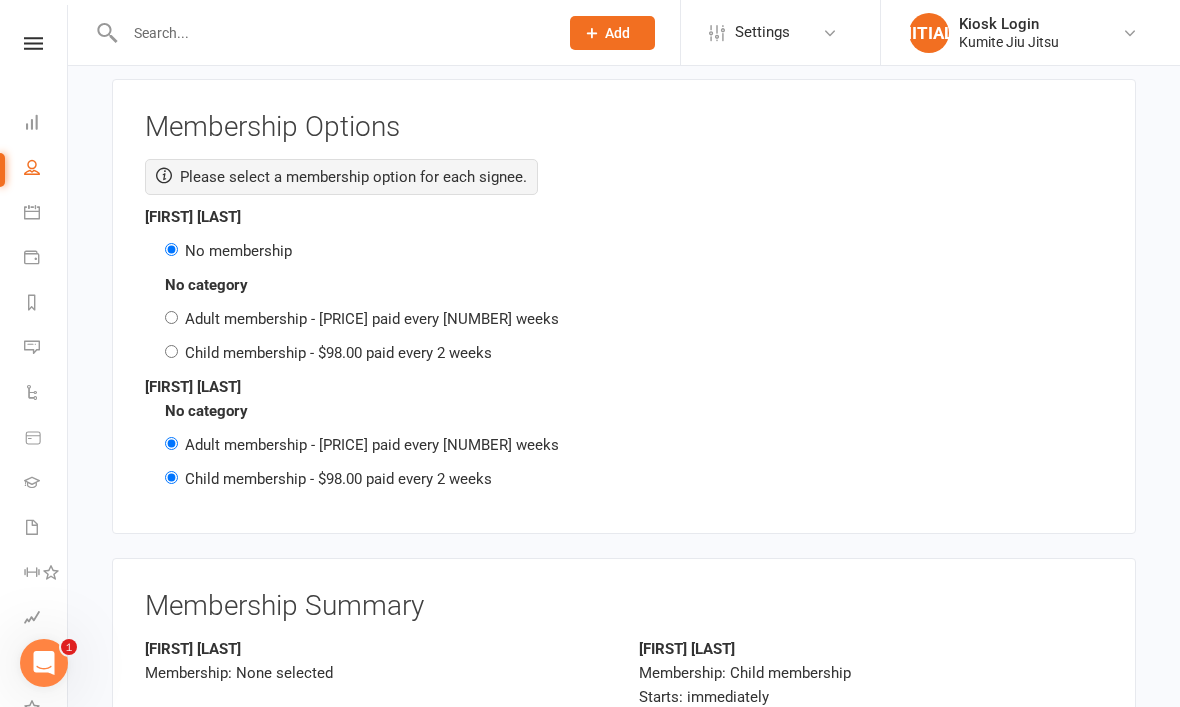 radio on "false" 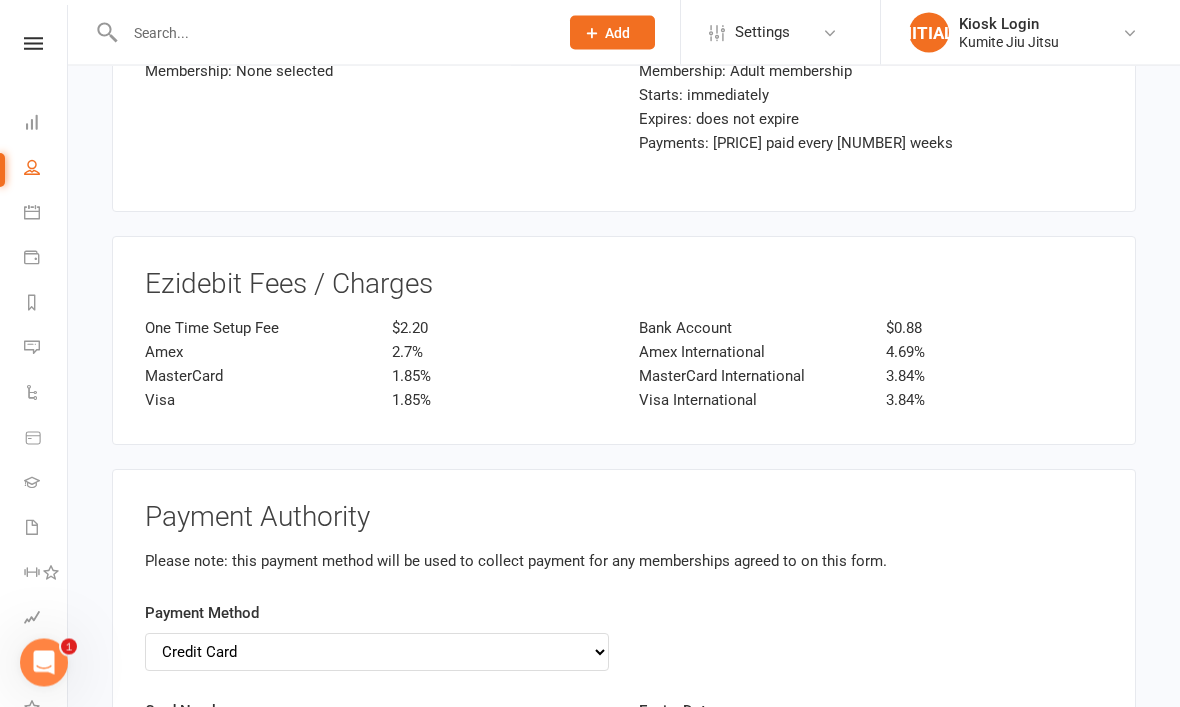 scroll, scrollTop: 3532, scrollLeft: 0, axis: vertical 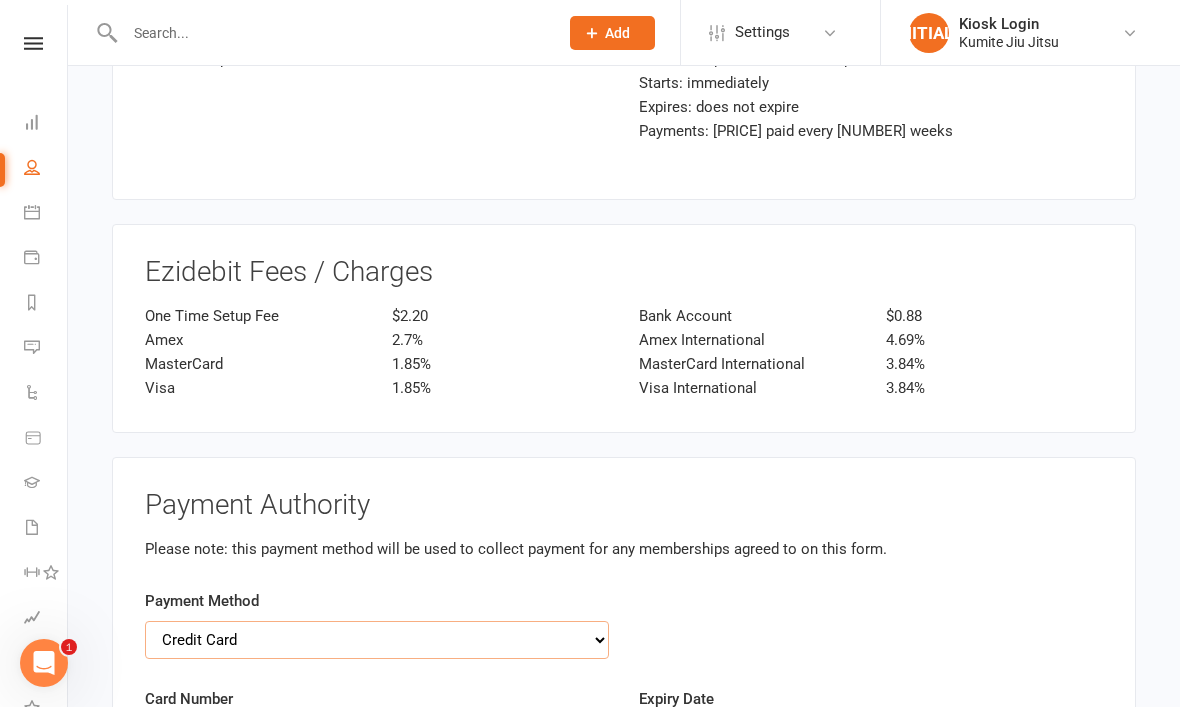 click on "Credit Card Bank Account" at bounding box center (377, 640) 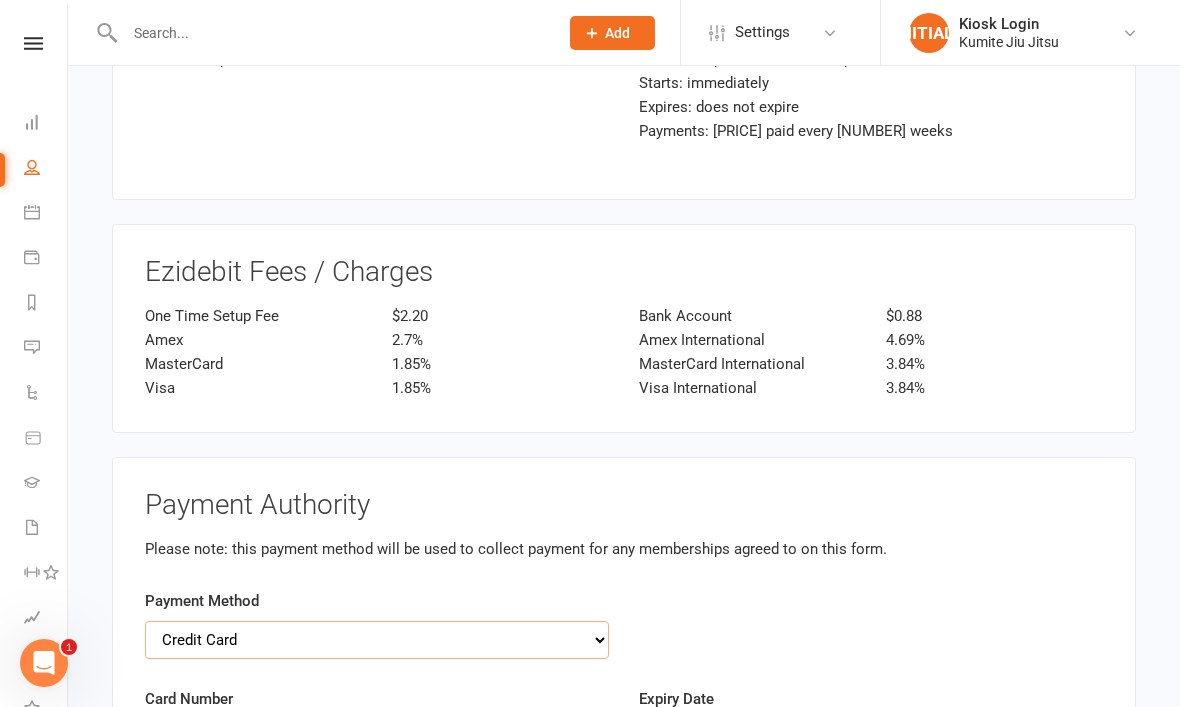select on "bank_account" 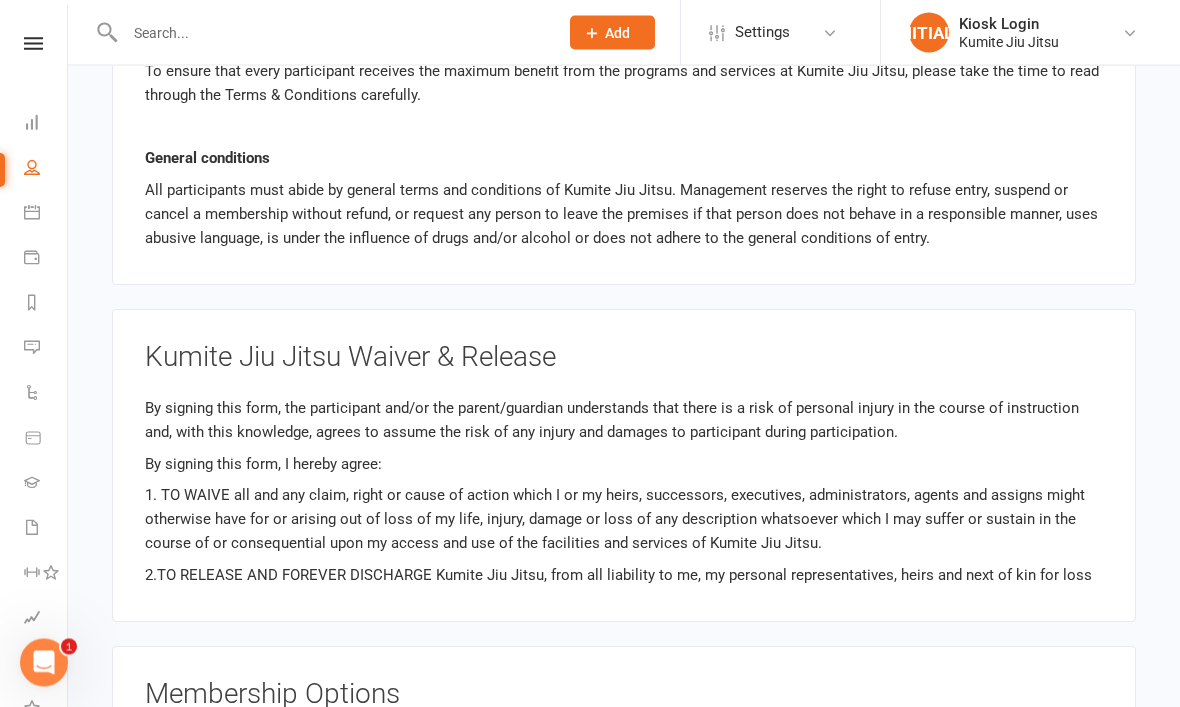 scroll, scrollTop: 2351, scrollLeft: 0, axis: vertical 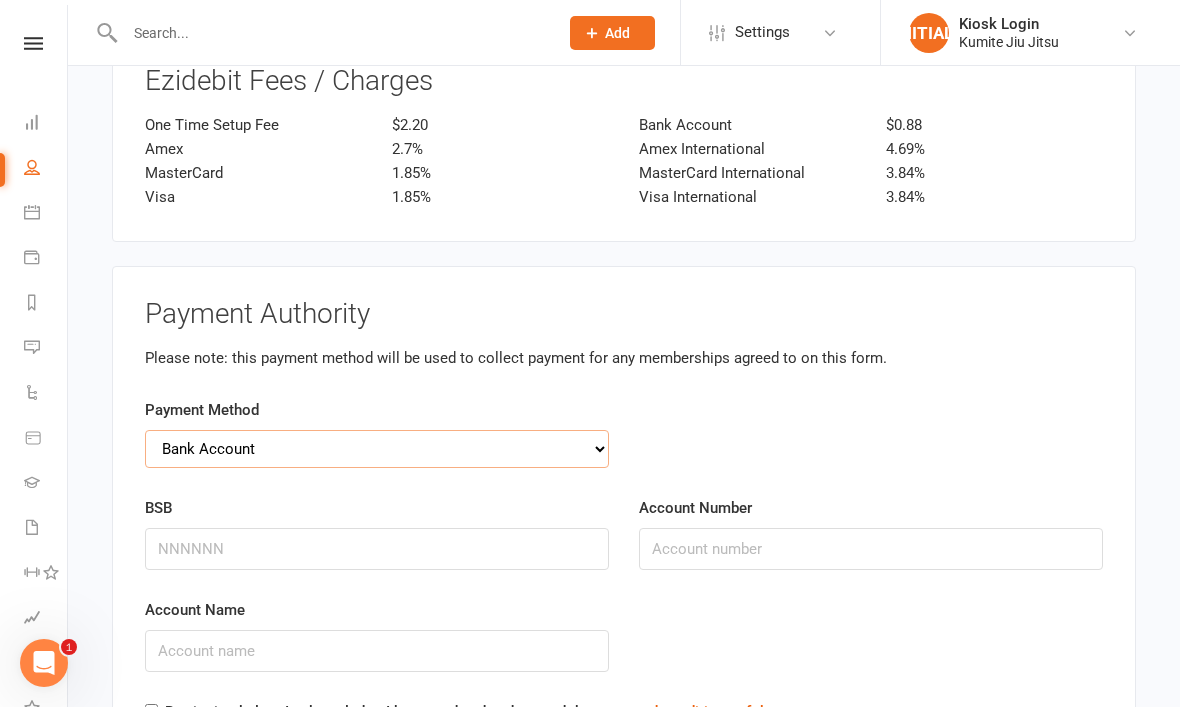 click on "Credit Card Bank Account" at bounding box center (377, 449) 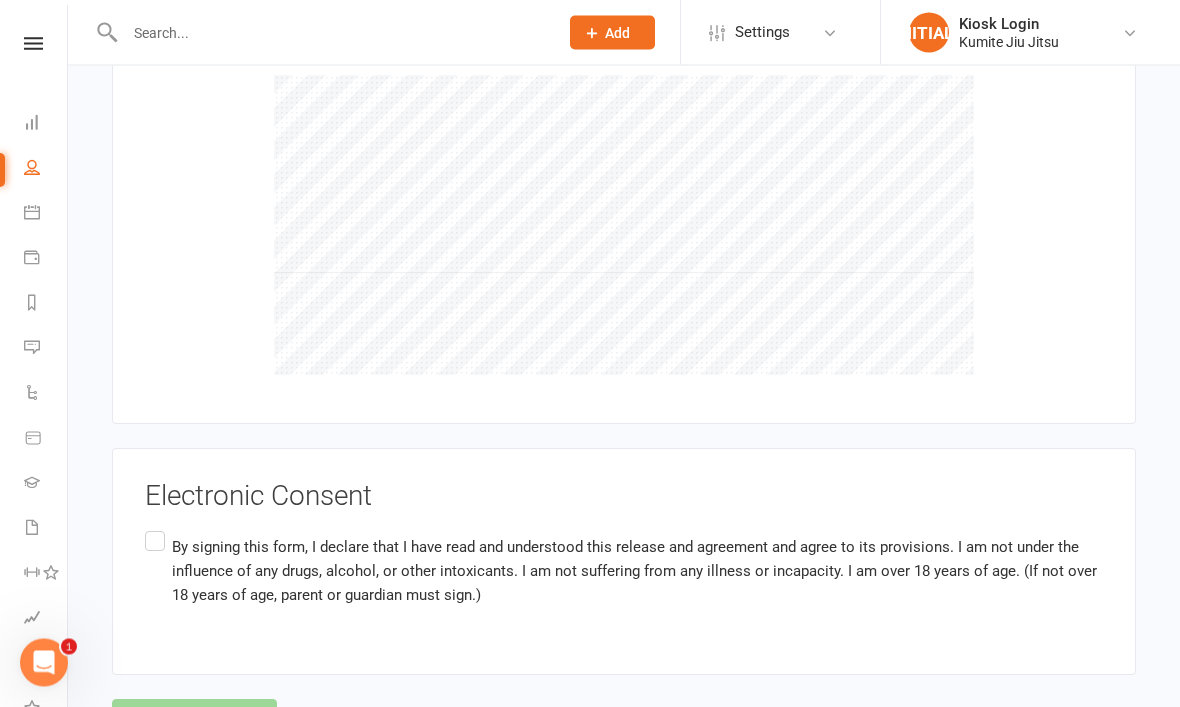 scroll, scrollTop: 4524, scrollLeft: 0, axis: vertical 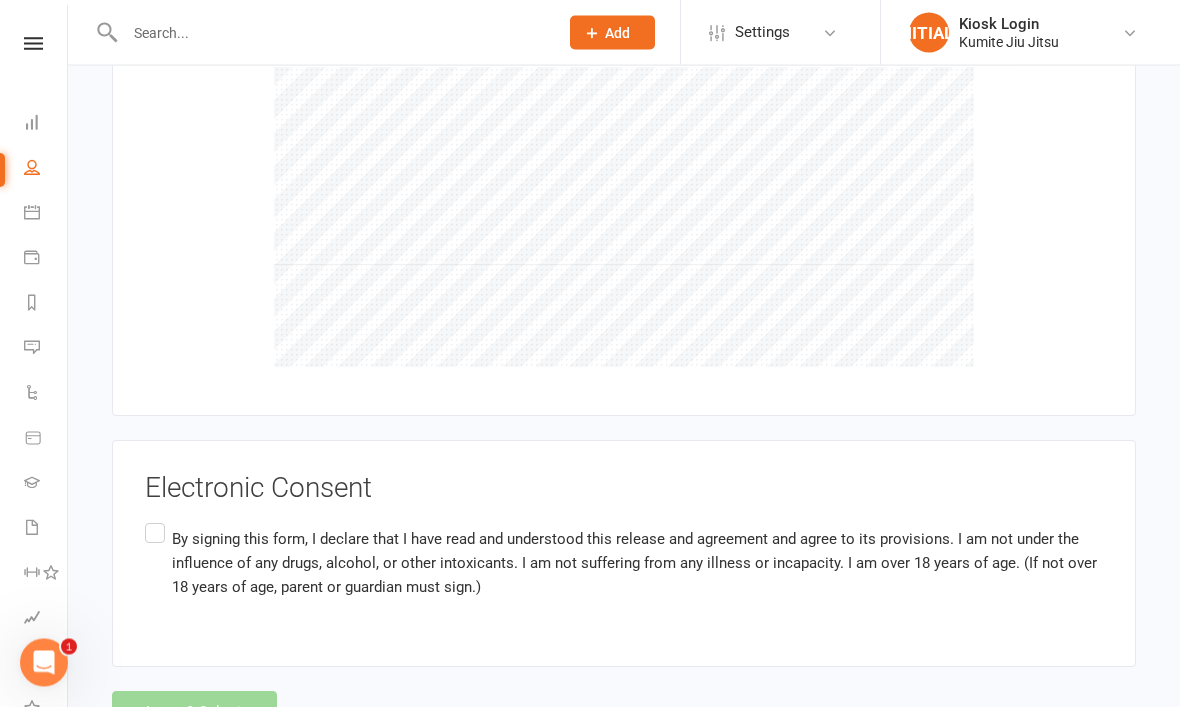 click at bounding box center (624, 218) 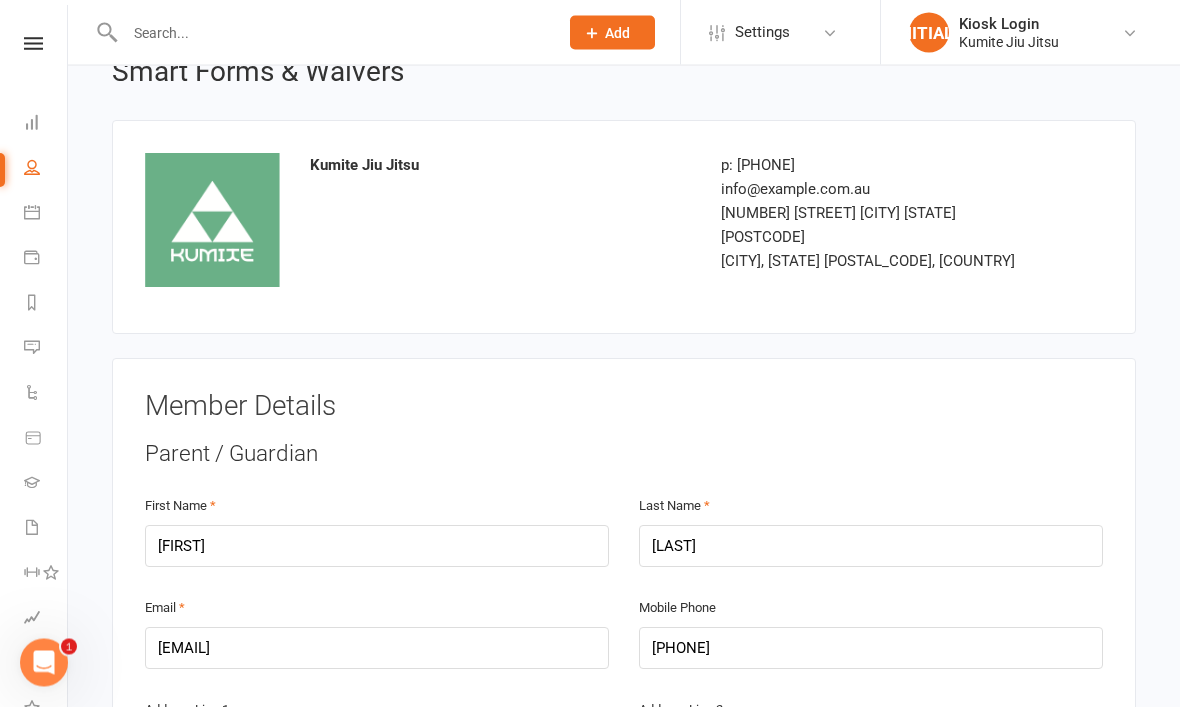 scroll, scrollTop: 0, scrollLeft: 0, axis: both 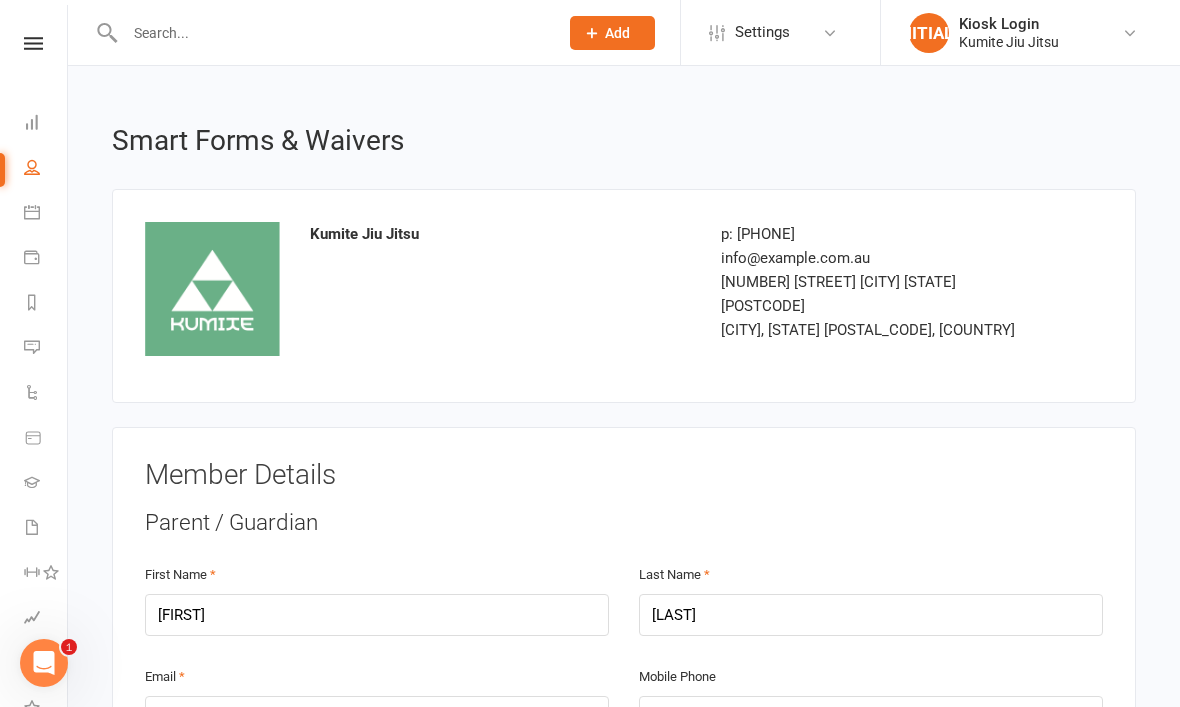 click on "Dashboard" at bounding box center (46, 124) 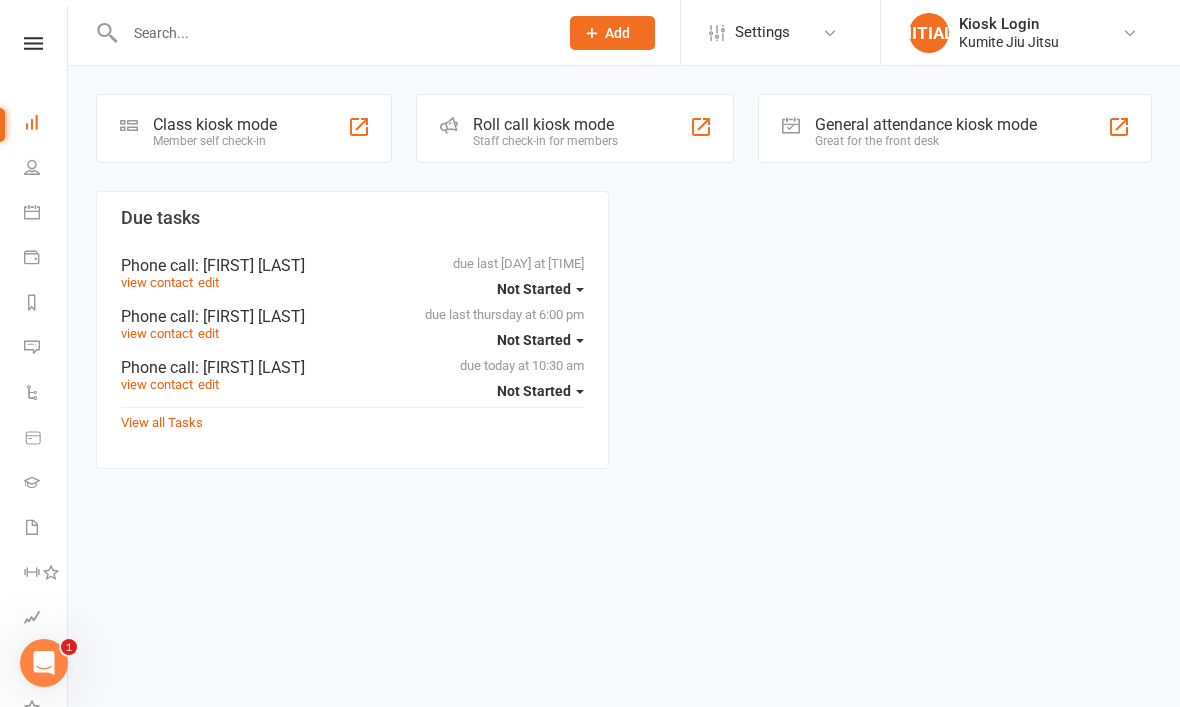 click on "Class kiosk mode Member self check-in" at bounding box center (244, 128) 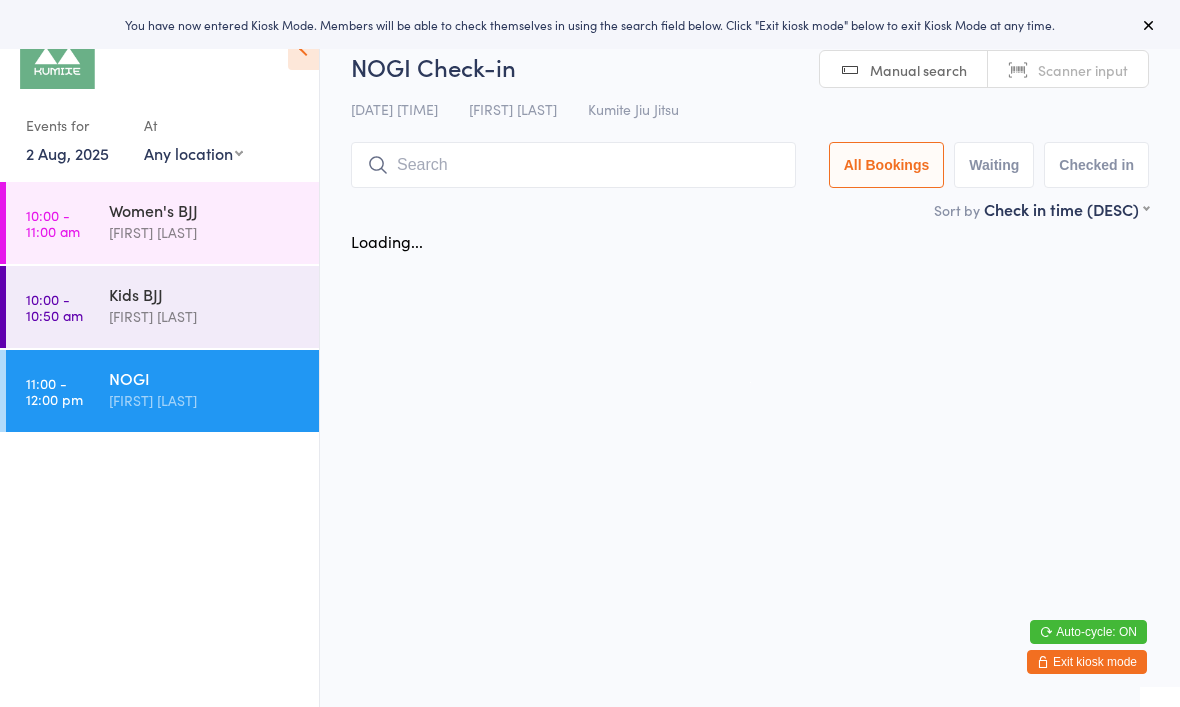scroll, scrollTop: 0, scrollLeft: 0, axis: both 